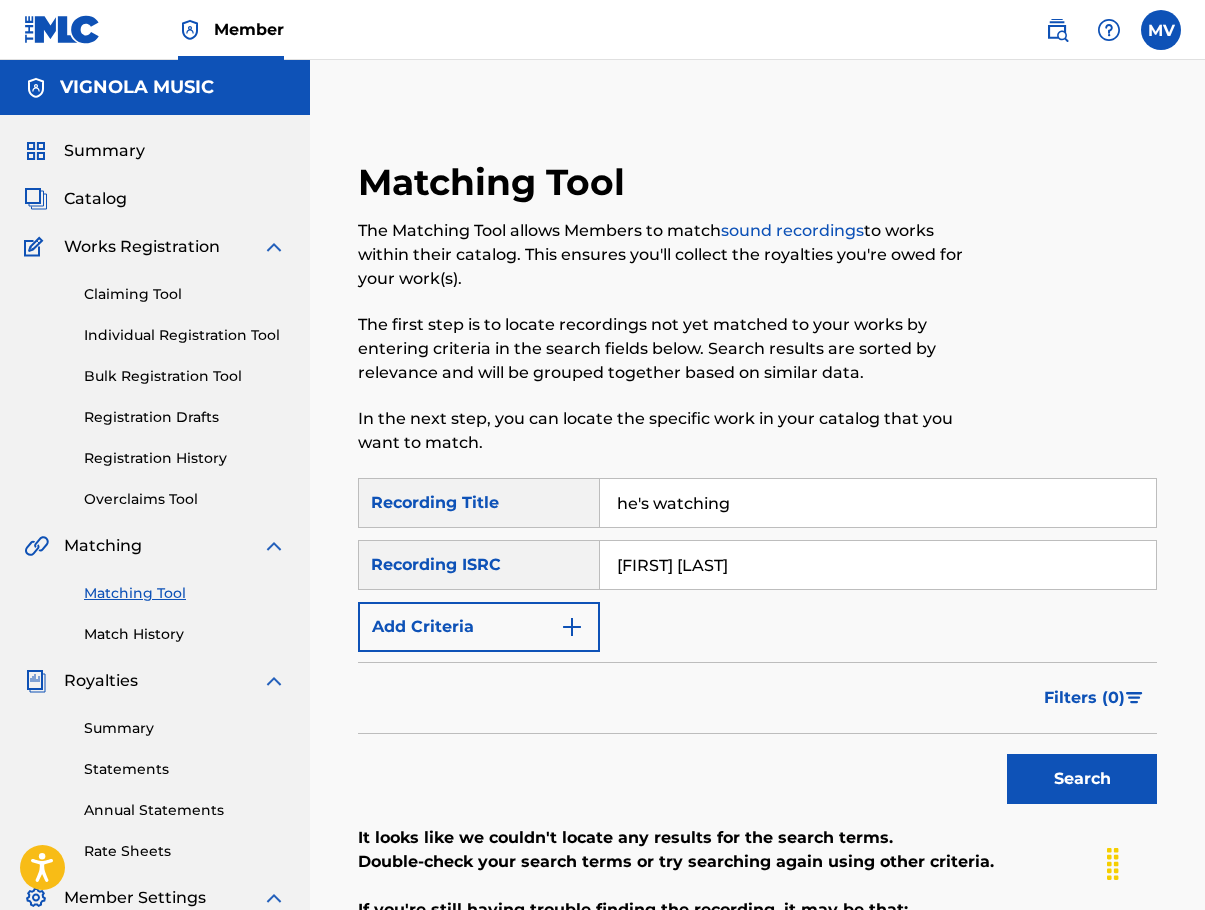 scroll, scrollTop: 0, scrollLeft: 0, axis: both 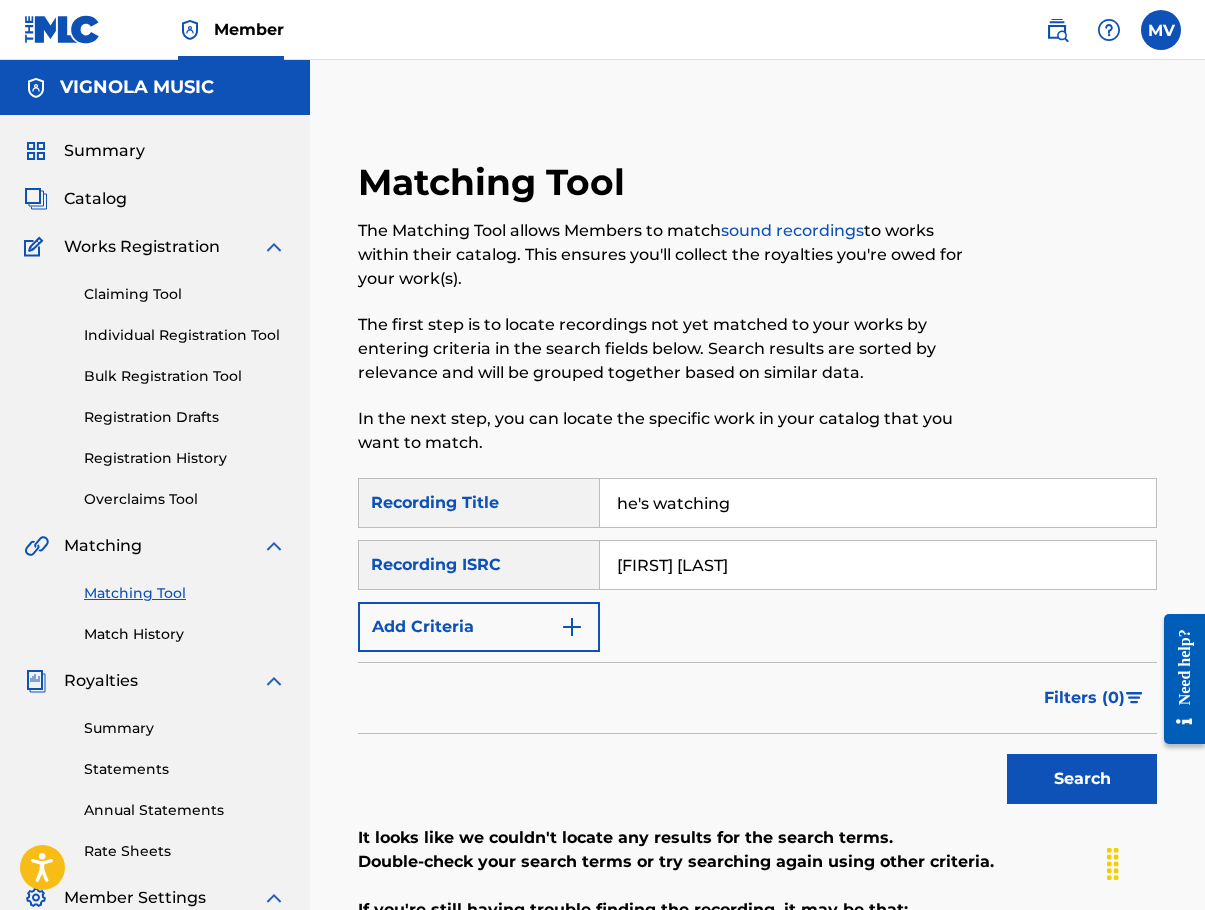 click on "he's watching" at bounding box center (878, 503) 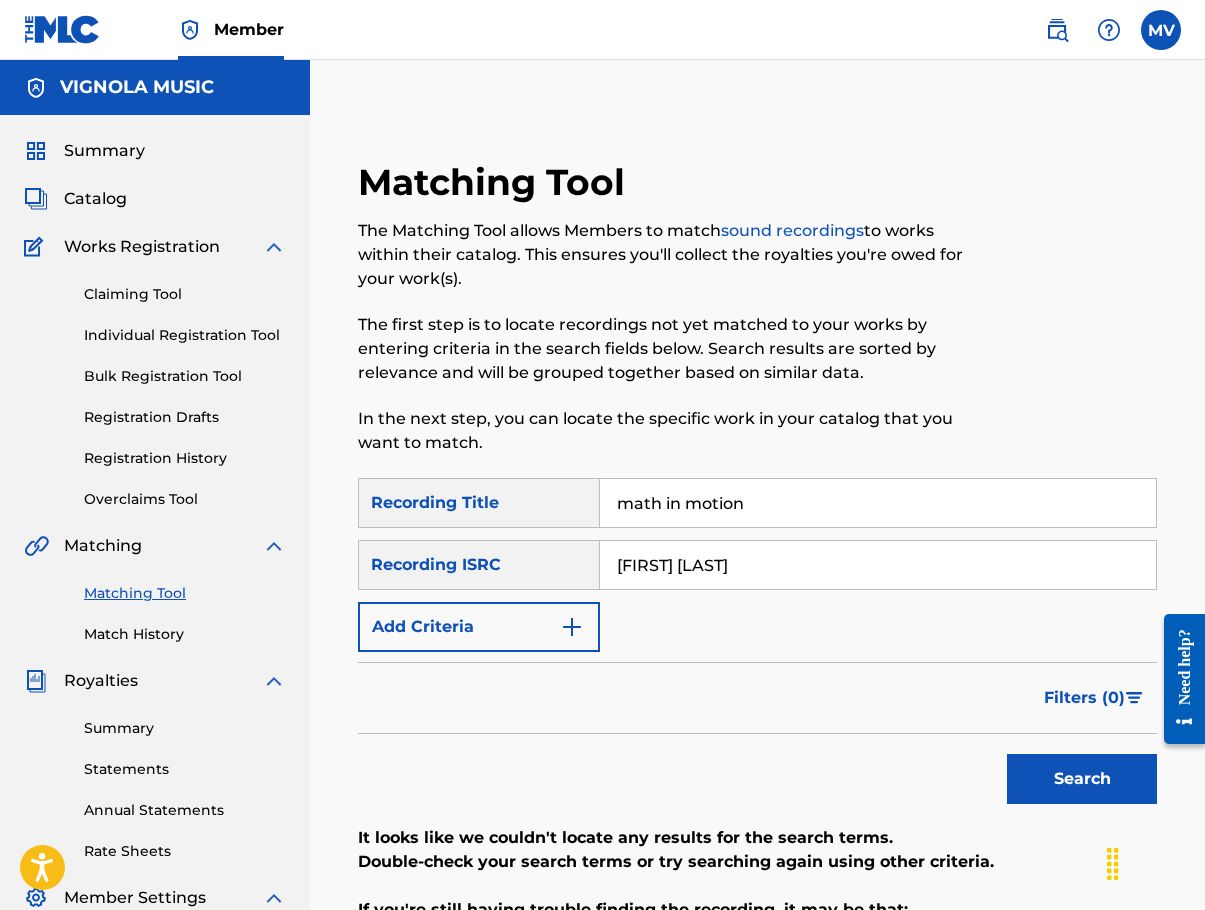 click on "Search" at bounding box center [1082, 779] 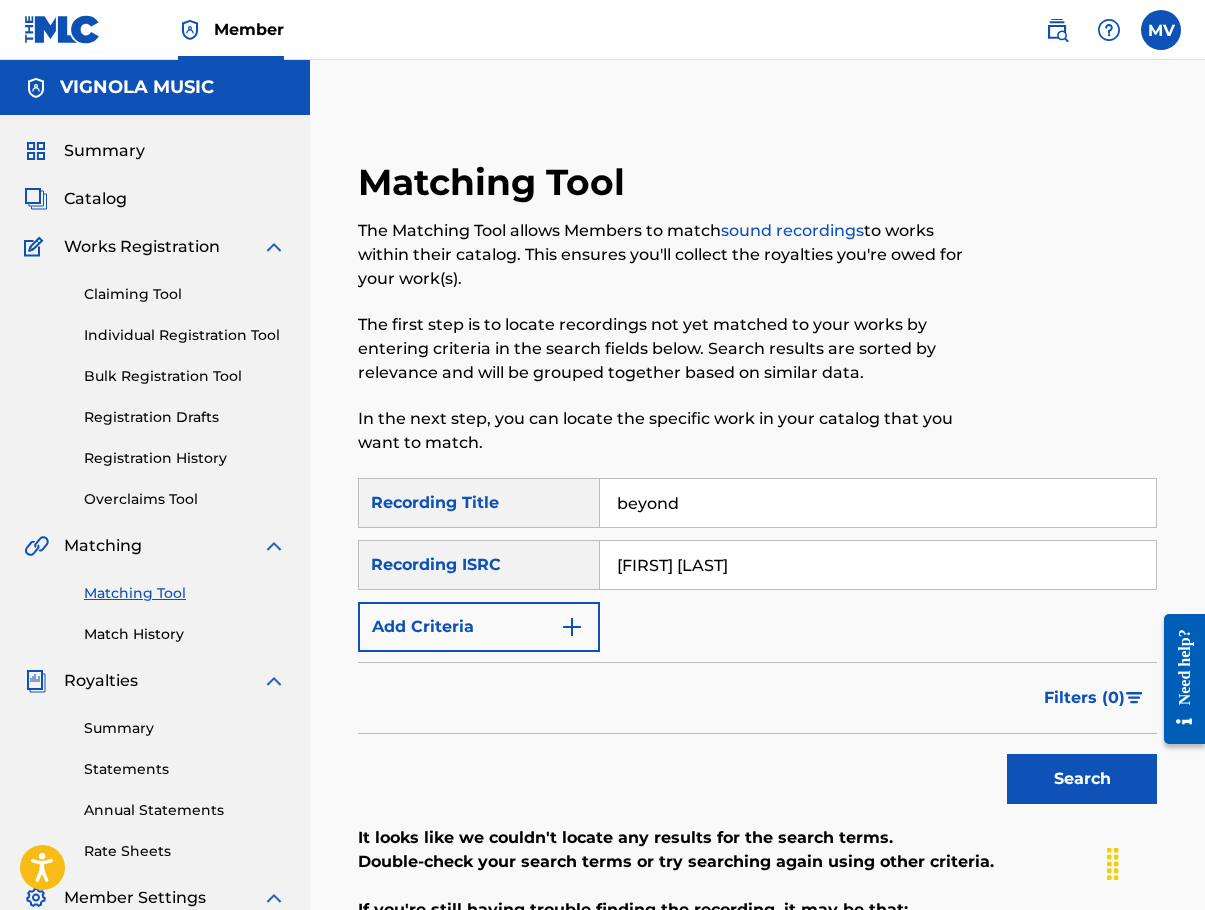type on "beyond" 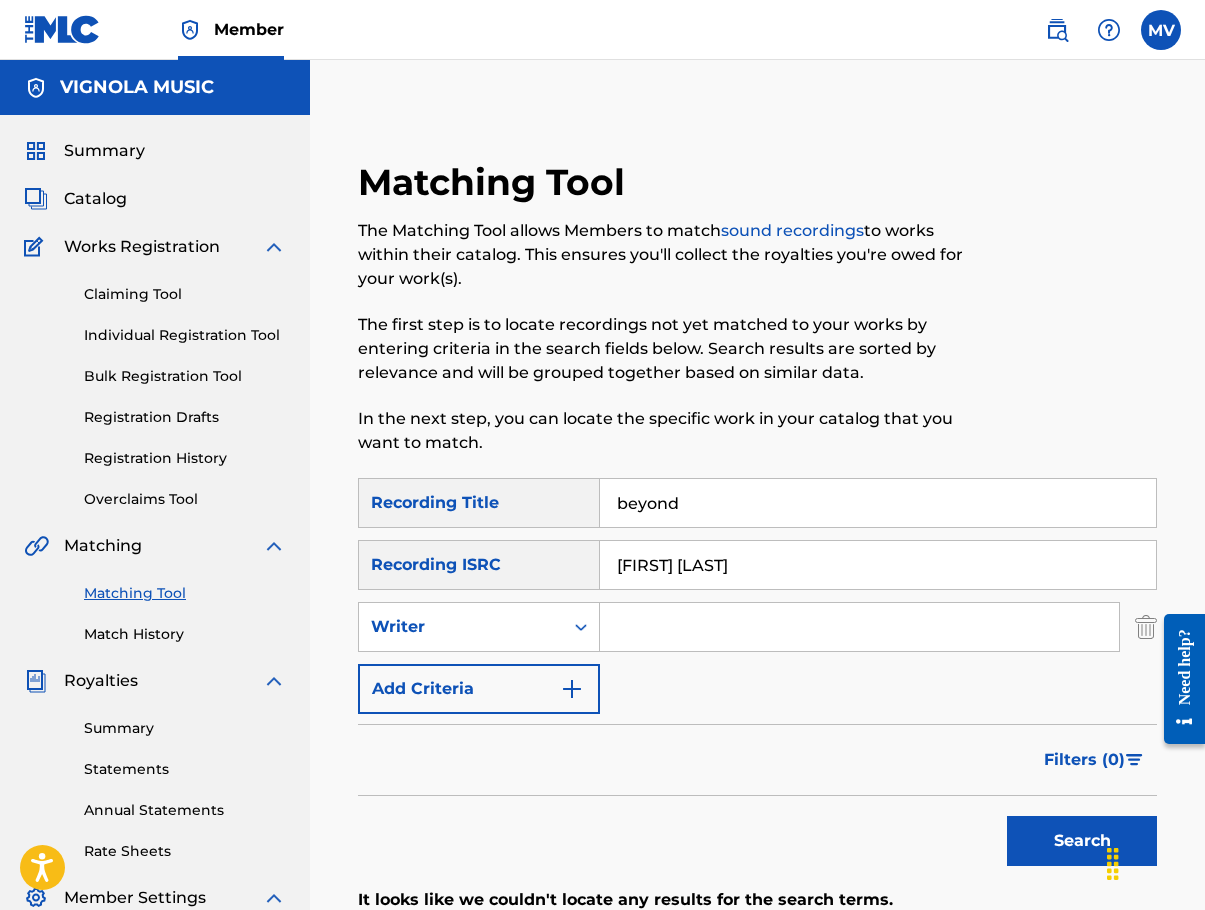 click on "[FIRST] [LAST]" at bounding box center (878, 565) 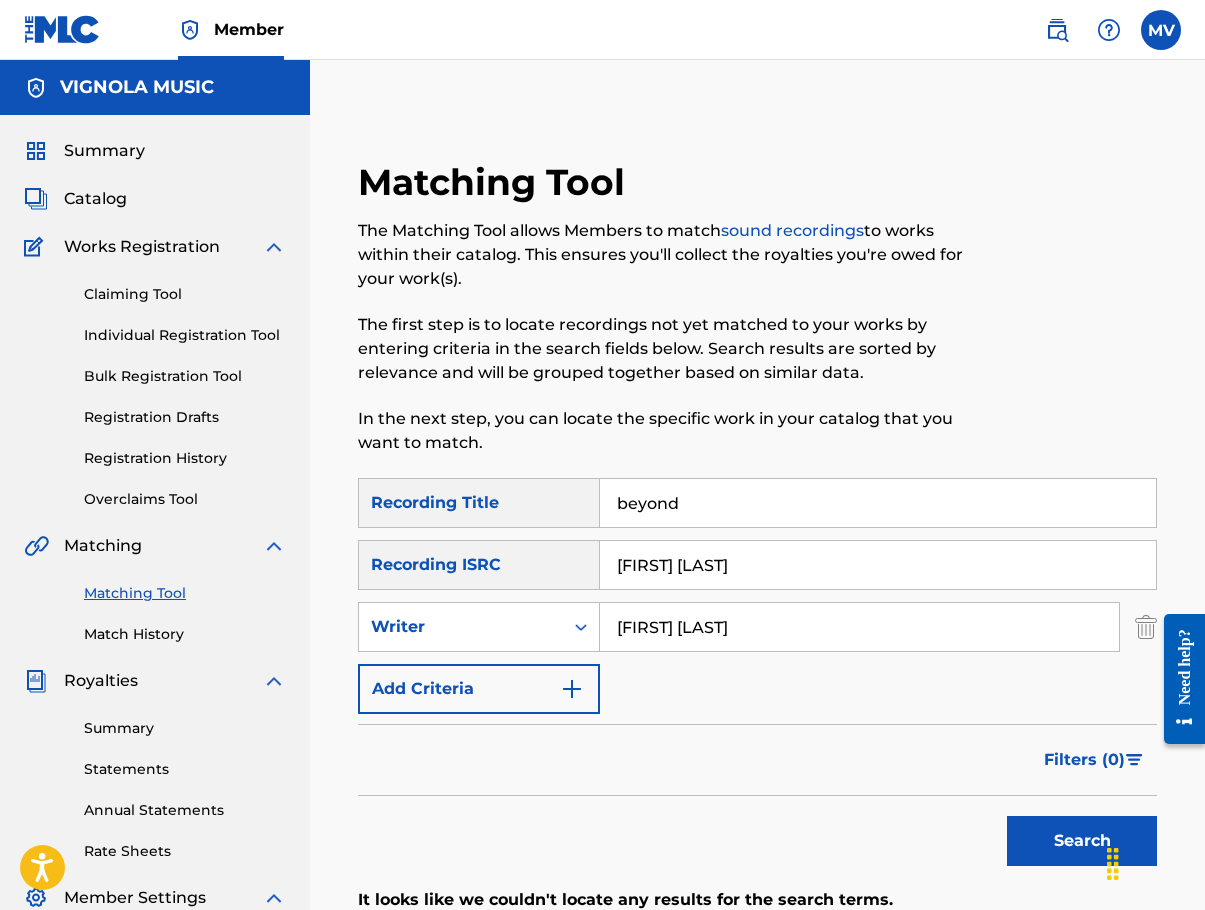 type on "[FIRST] [LAST]" 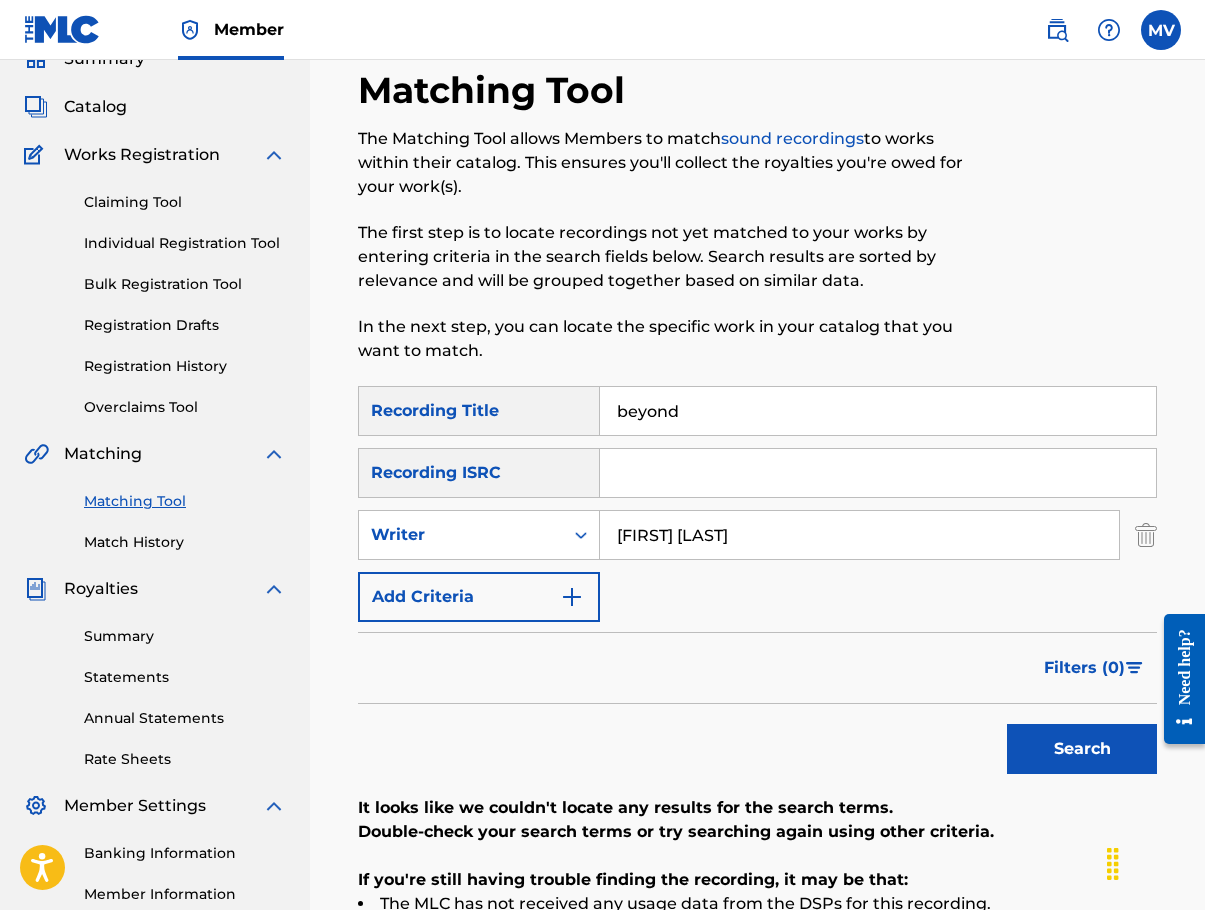 scroll, scrollTop: 200, scrollLeft: 0, axis: vertical 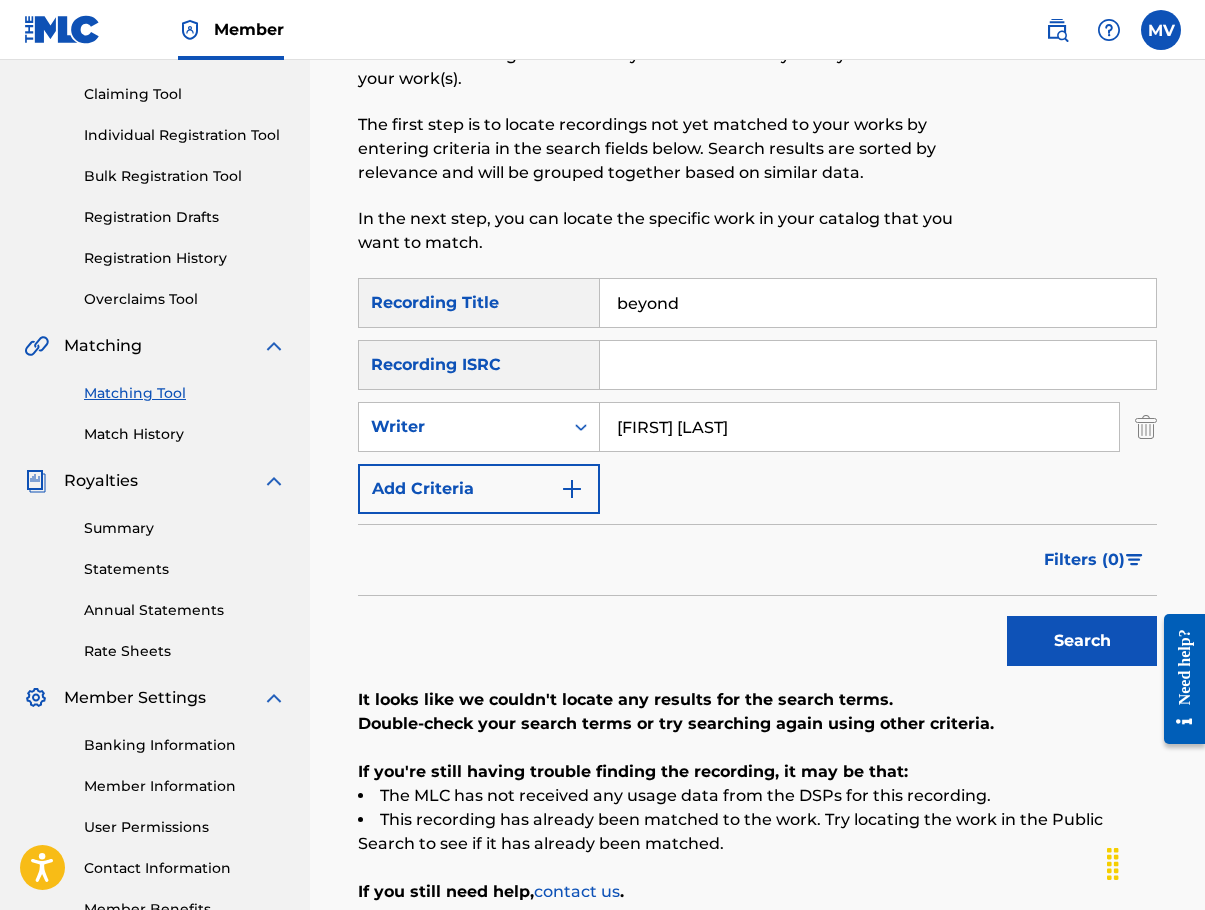 type 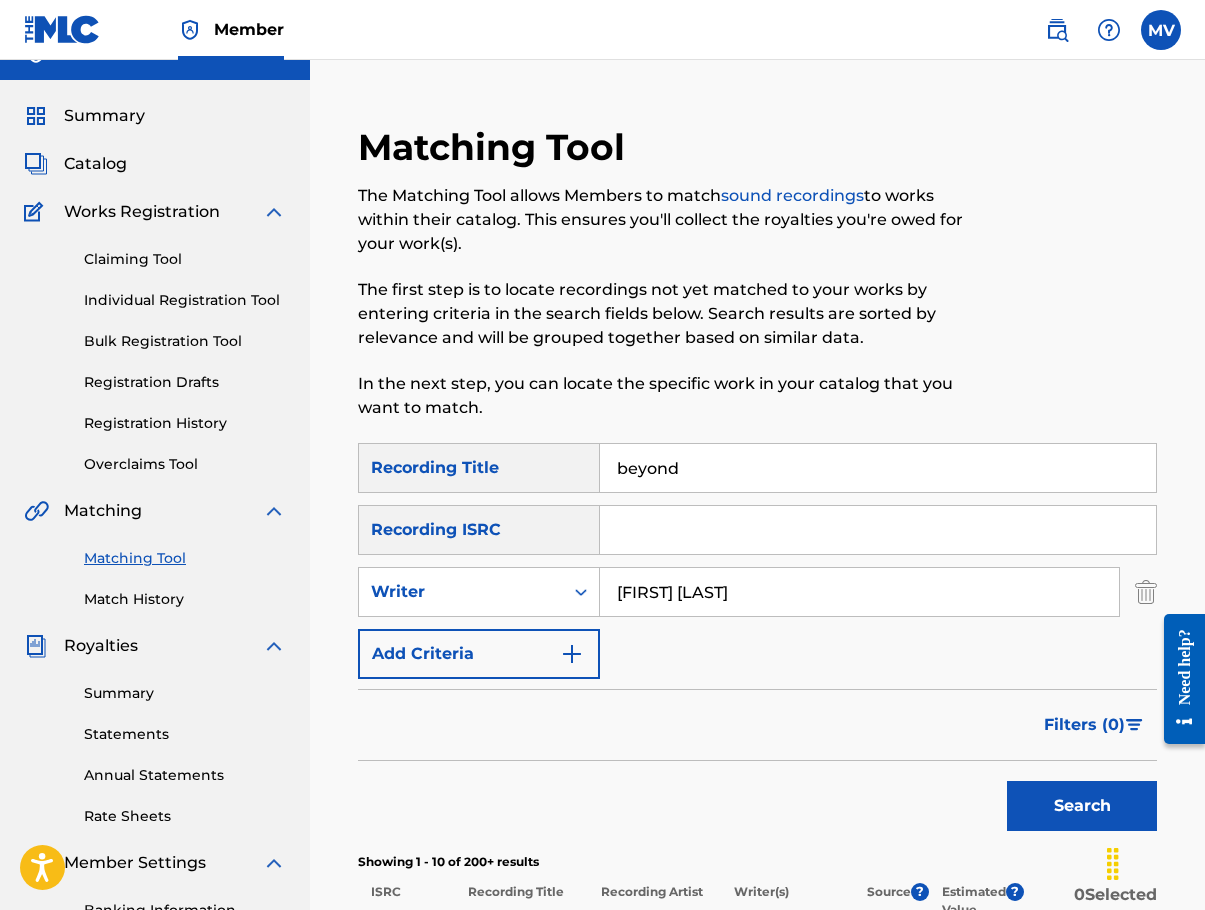 scroll, scrollTop: 0, scrollLeft: 0, axis: both 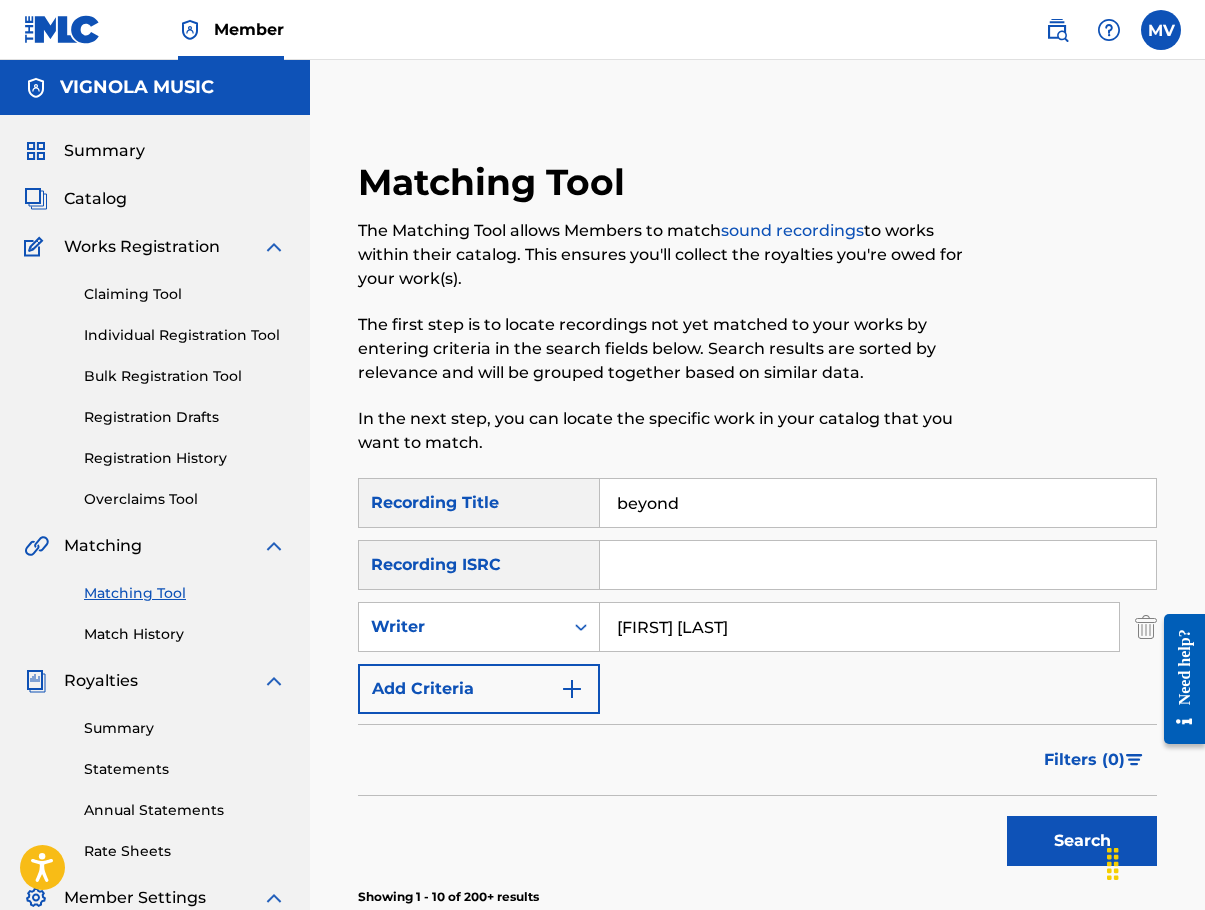 click on "beyond" at bounding box center [878, 503] 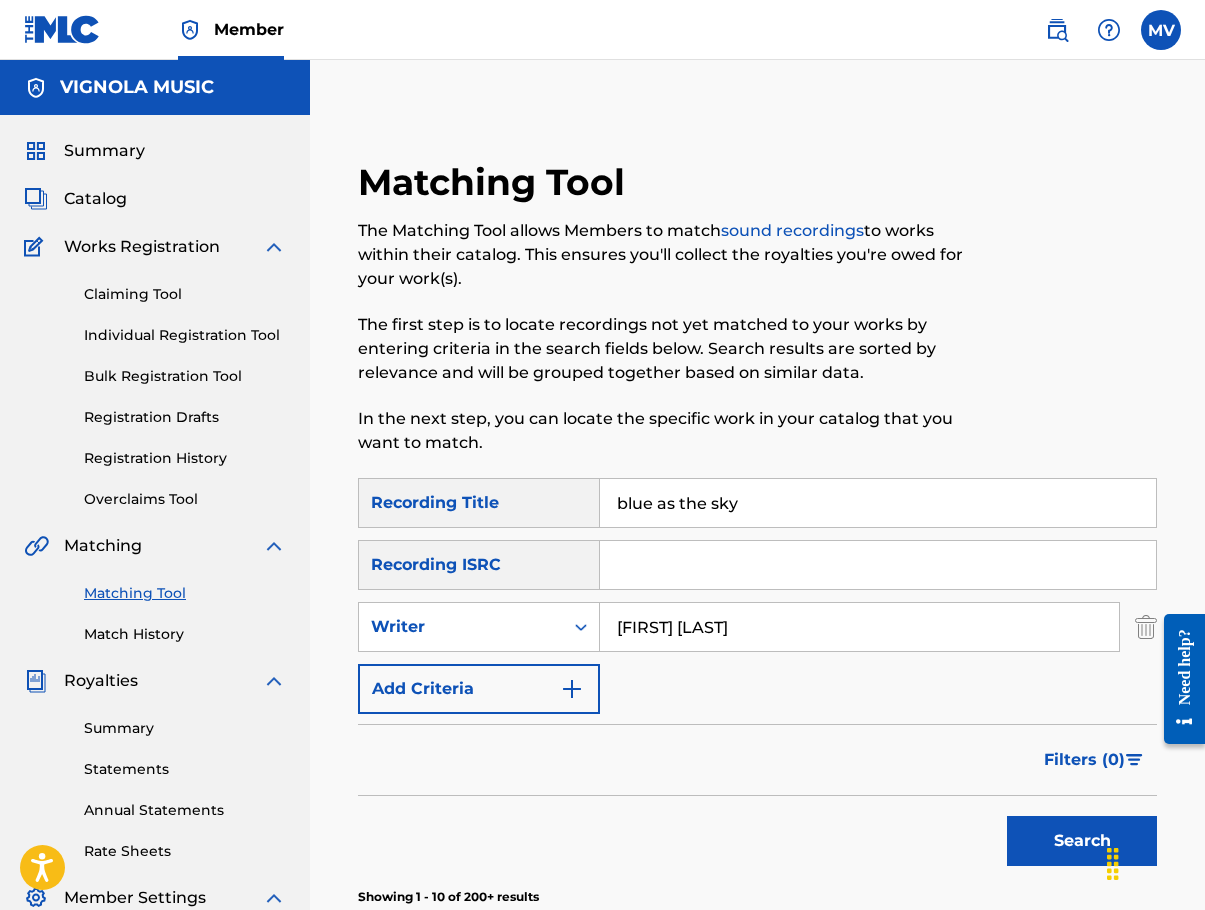 click on "Search" at bounding box center [1082, 841] 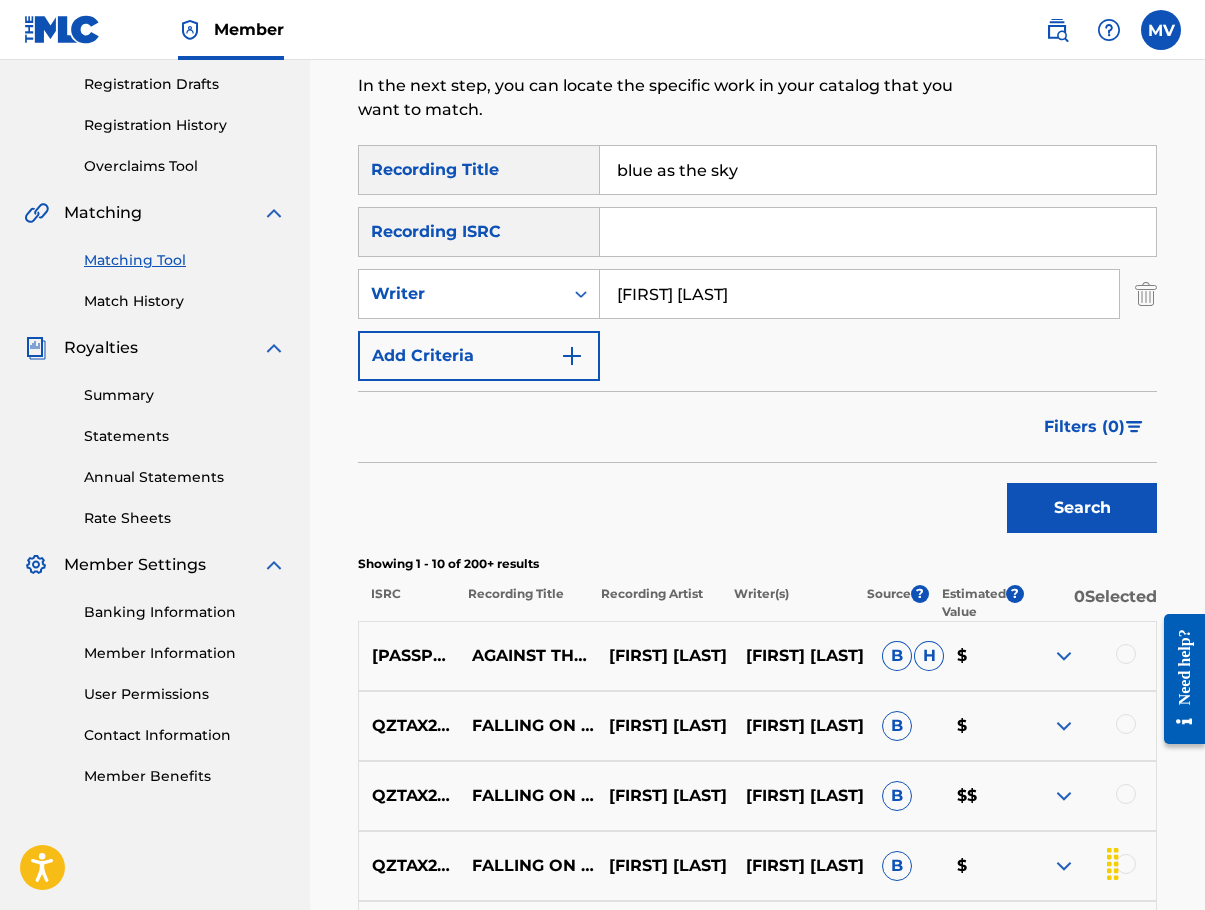 scroll, scrollTop: 300, scrollLeft: 0, axis: vertical 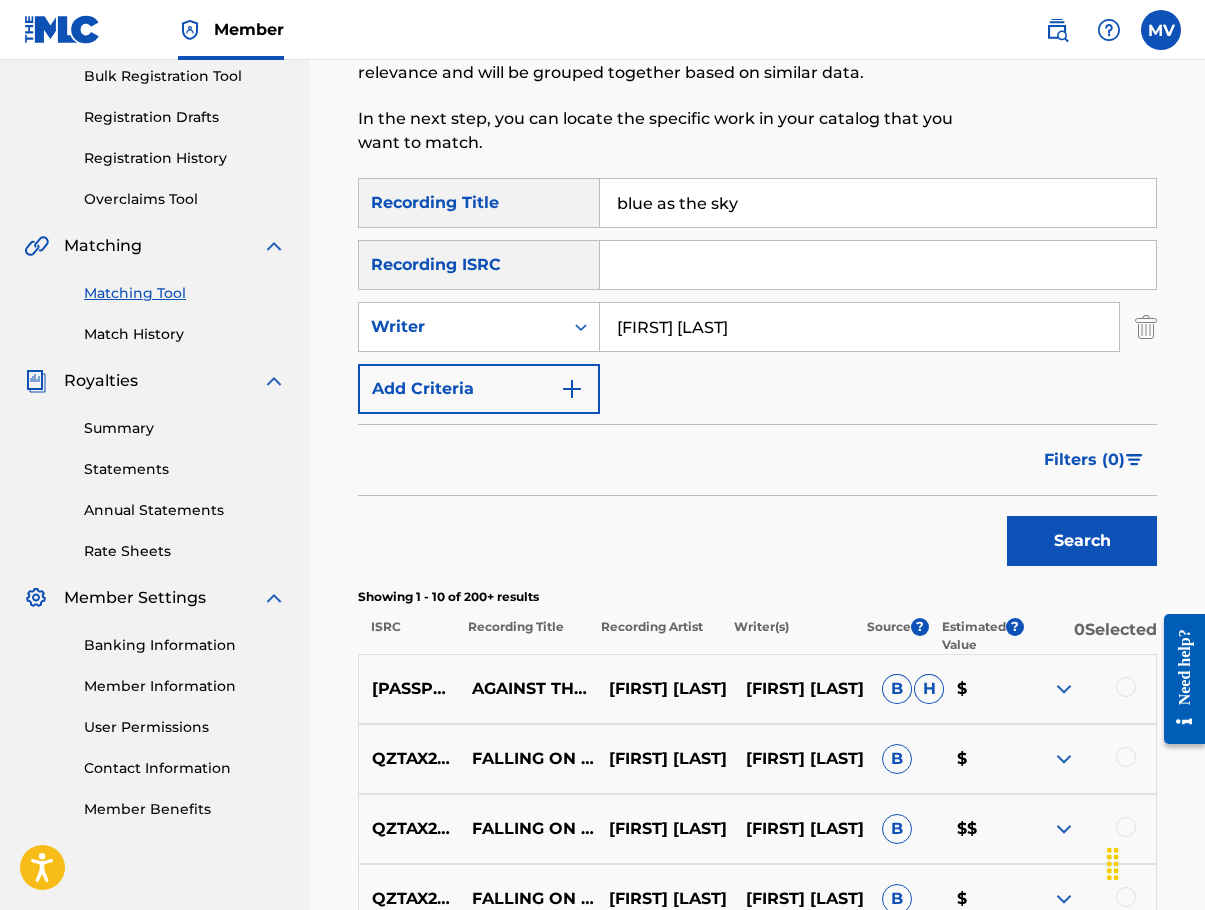 click on "blue as the sky" at bounding box center (878, 203) 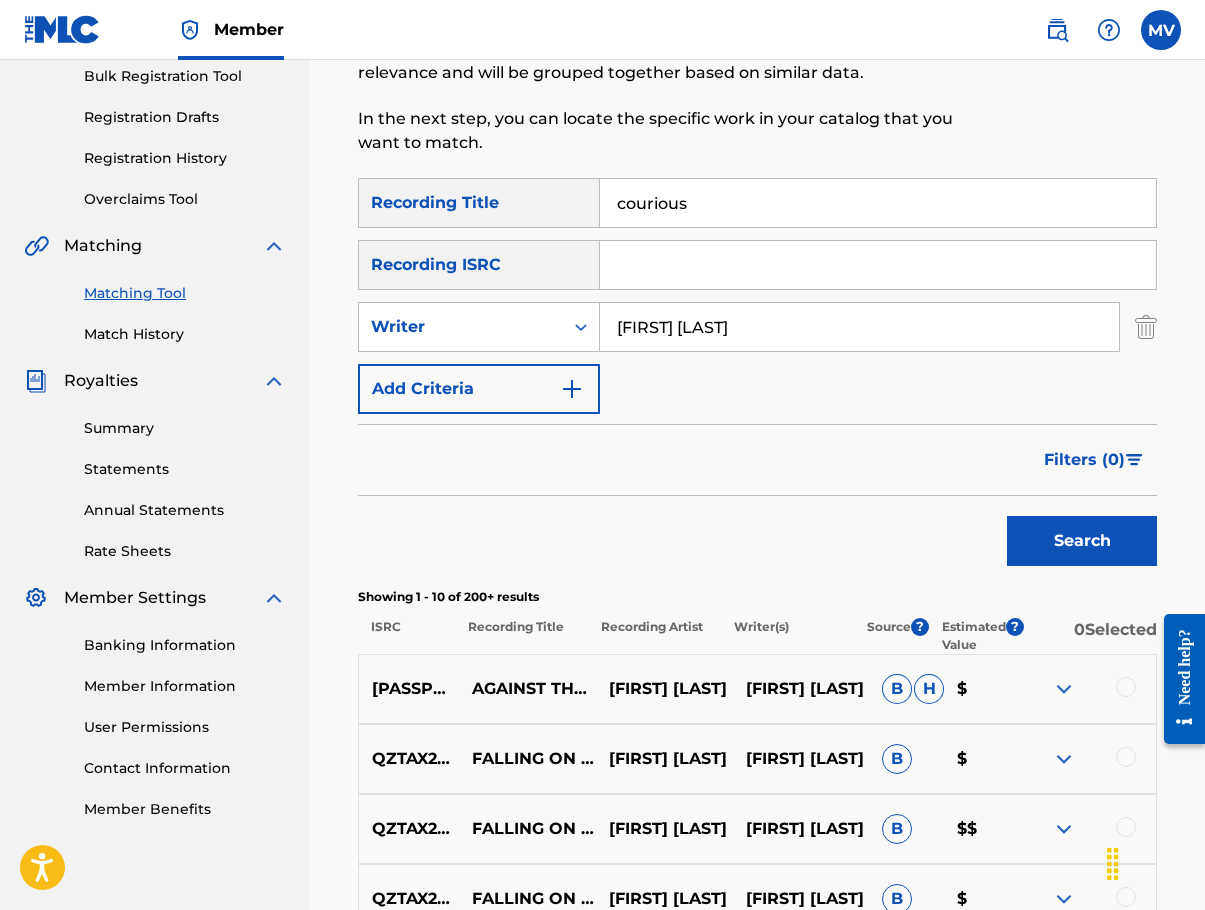 click on "Search" at bounding box center [1082, 541] 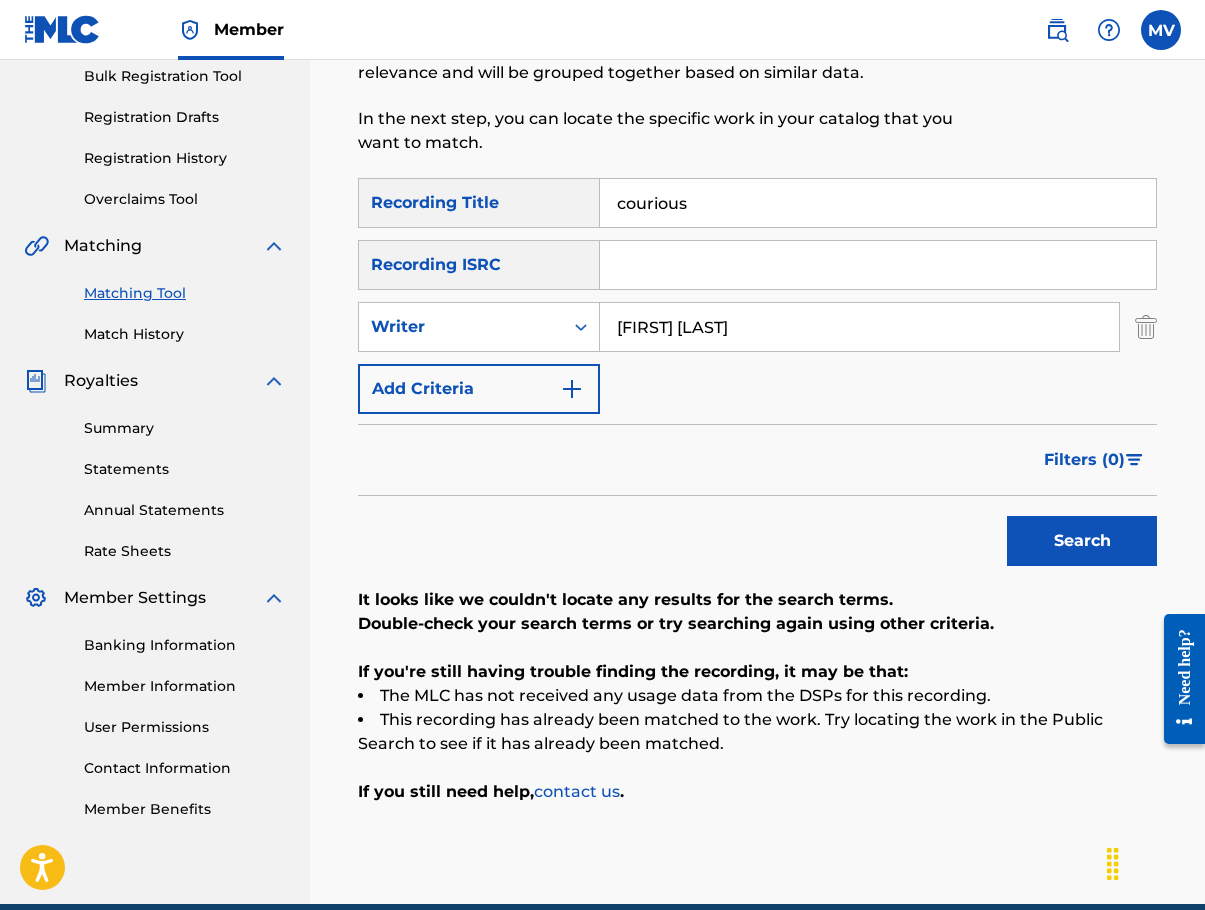 click on "courious" at bounding box center [878, 203] 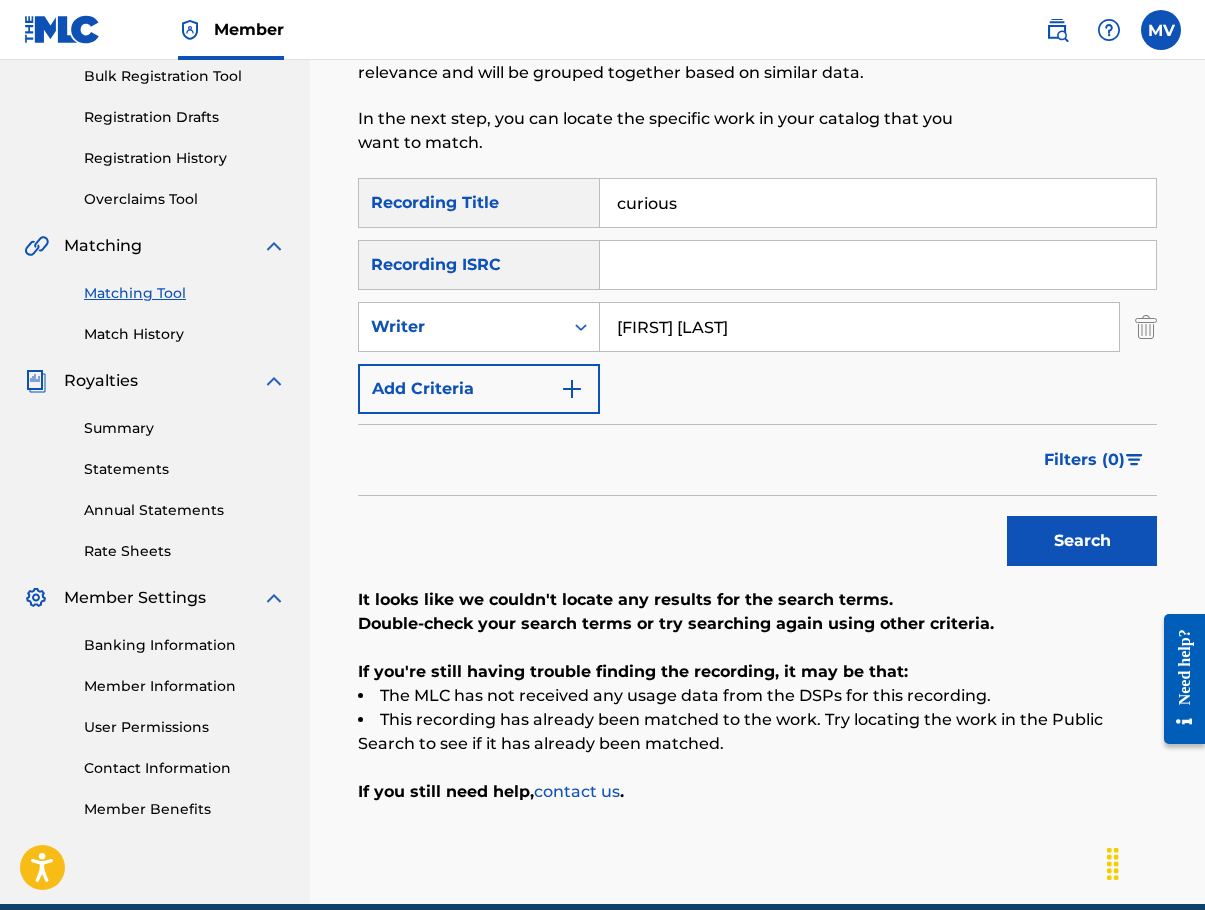 click on "Search" at bounding box center (1082, 541) 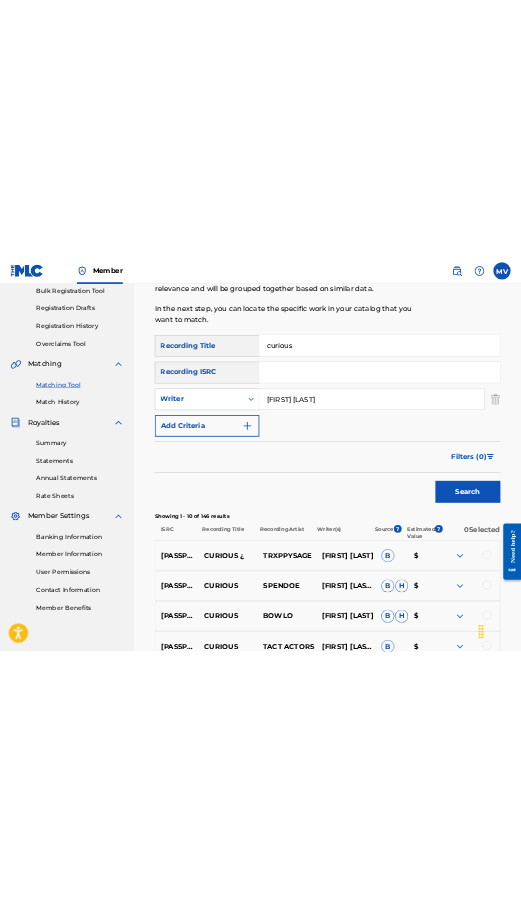 scroll, scrollTop: 200, scrollLeft: 0, axis: vertical 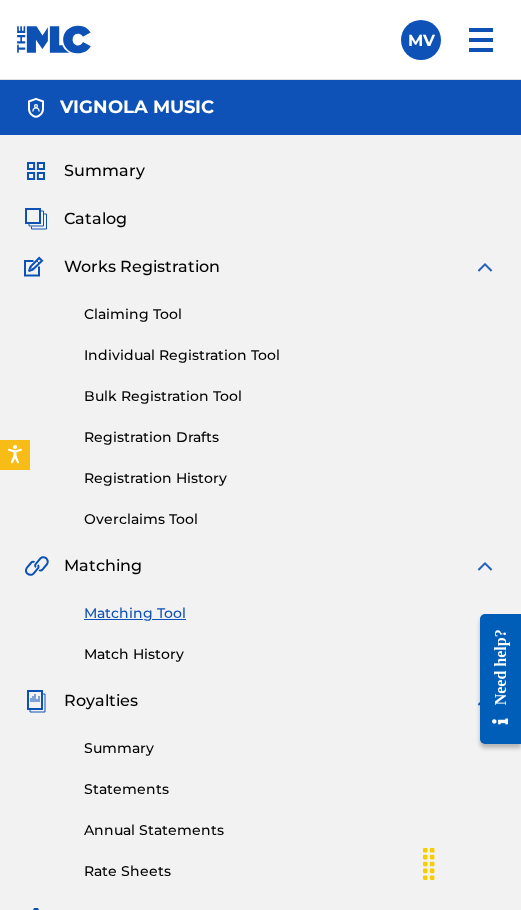 click on "Matching Tool" at bounding box center [290, 613] 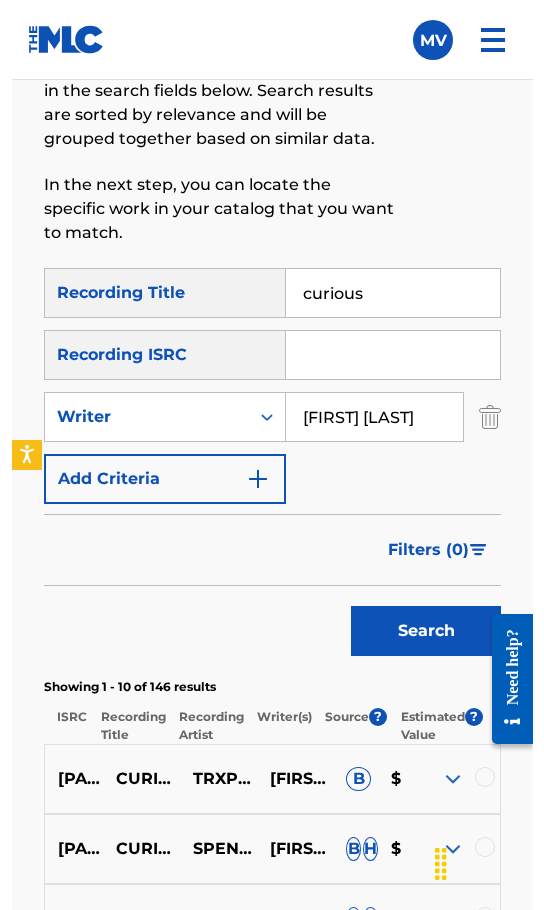 scroll, scrollTop: 1400, scrollLeft: 0, axis: vertical 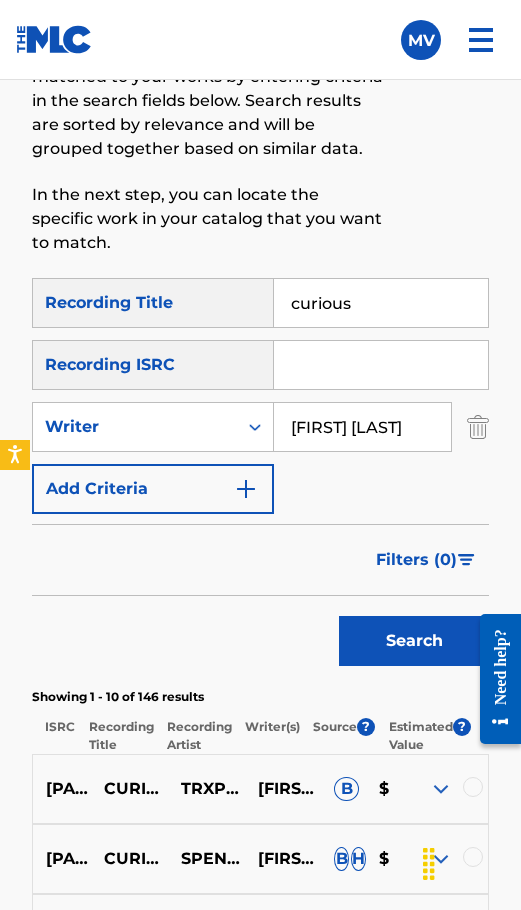 click on "curious" at bounding box center [381, 303] 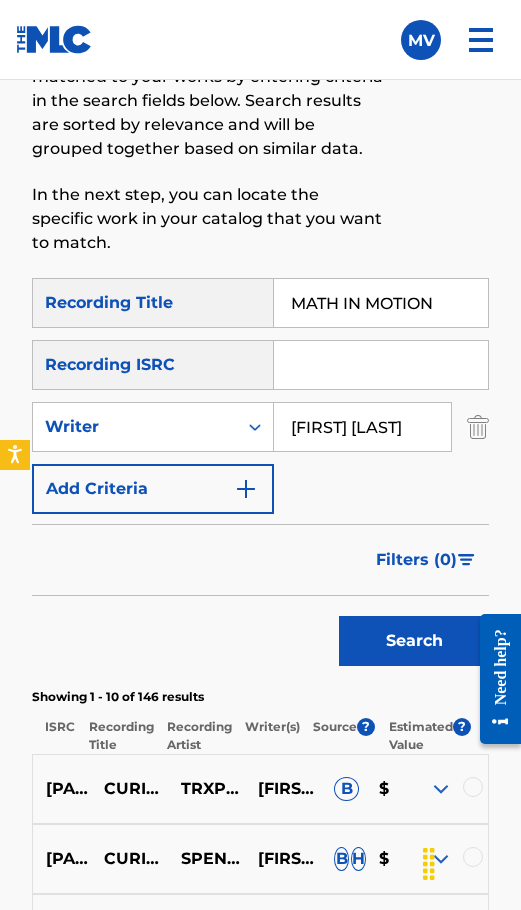click on "Search" at bounding box center [414, 641] 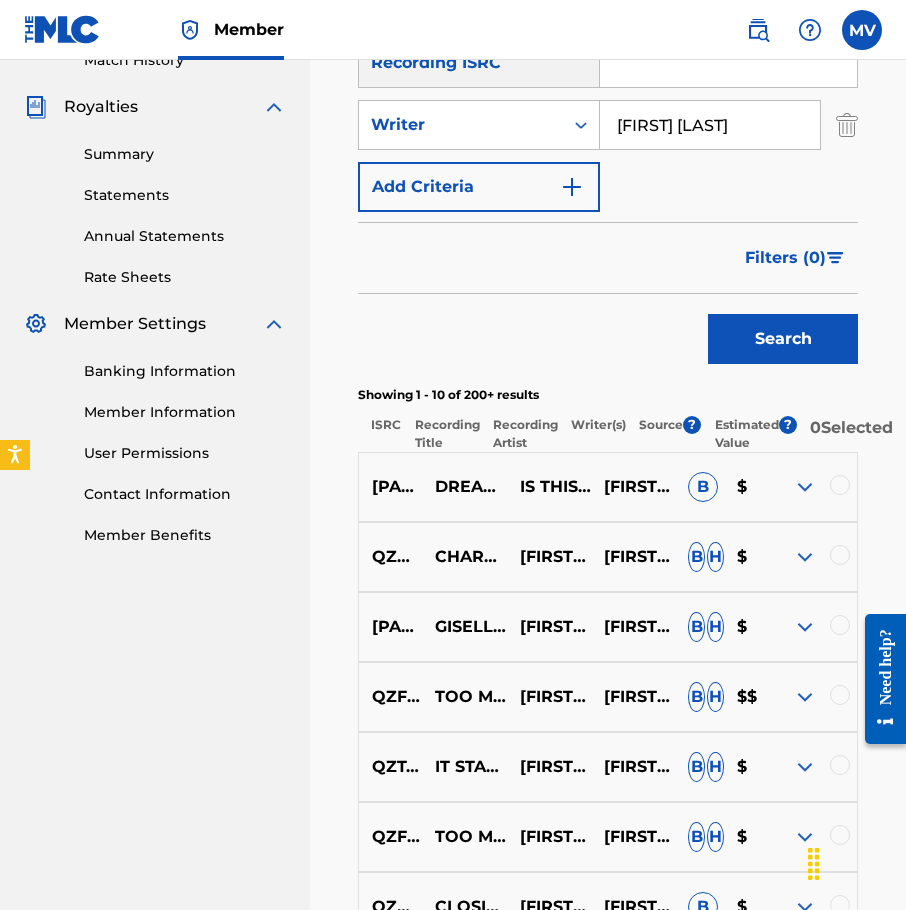scroll, scrollTop: 374, scrollLeft: 0, axis: vertical 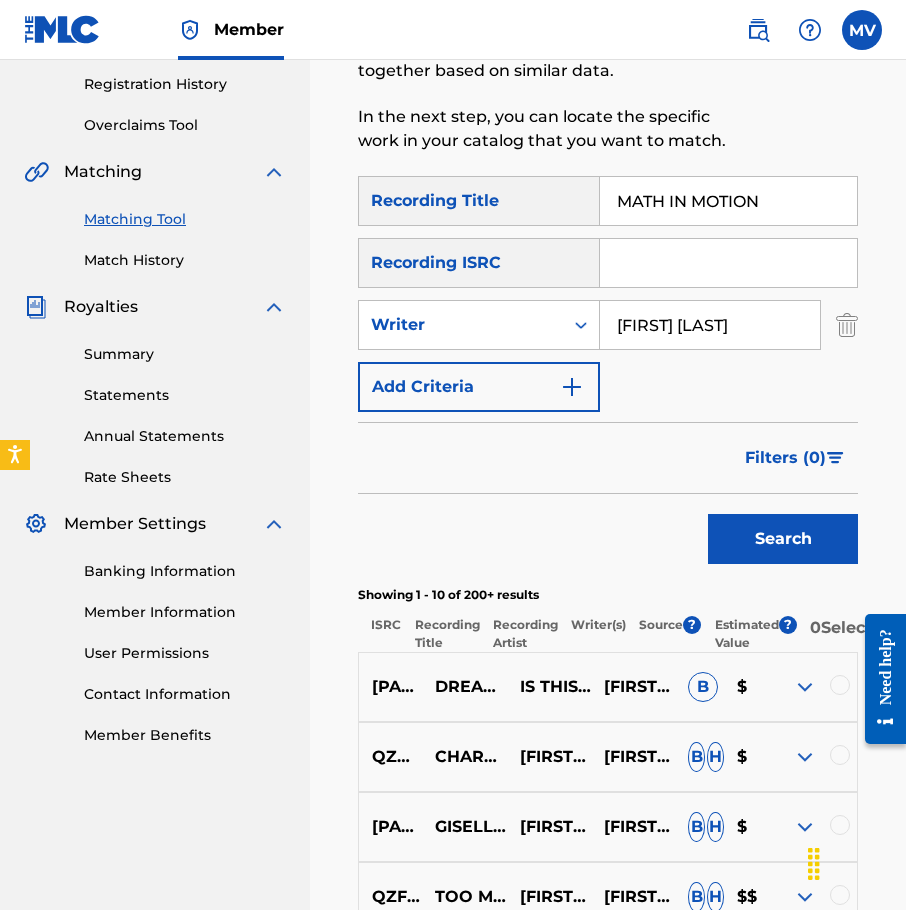 click on "MATH IN MOTION" at bounding box center [728, 201] 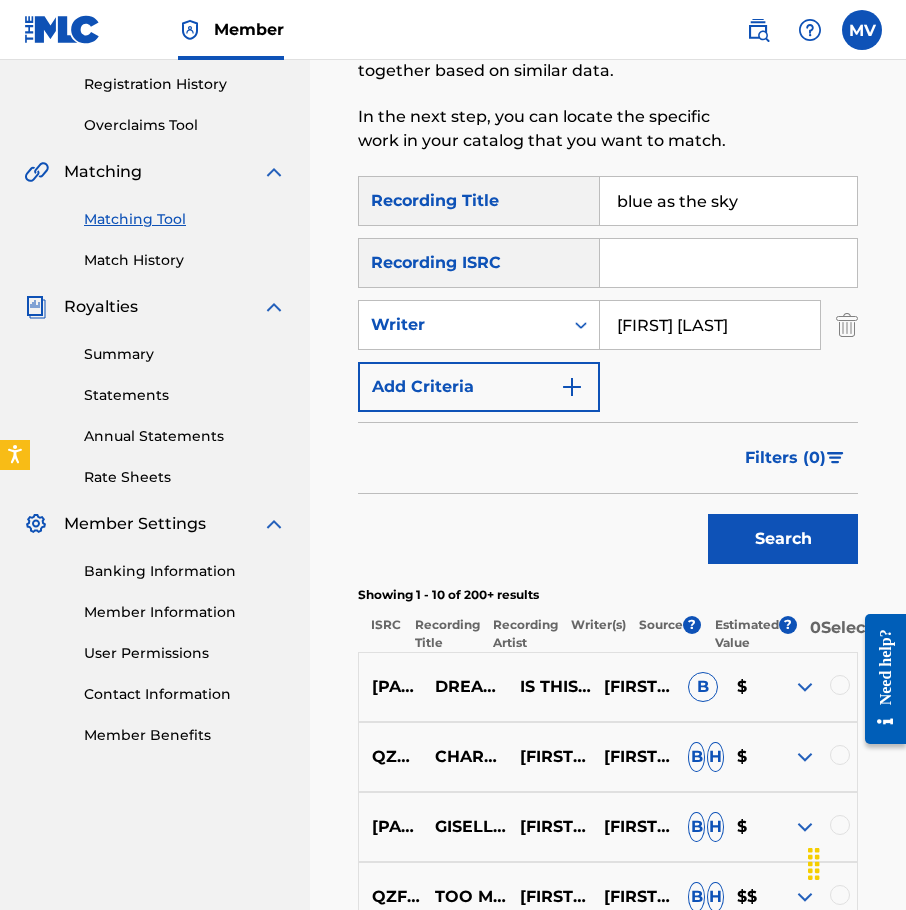 click on "Search" at bounding box center (783, 539) 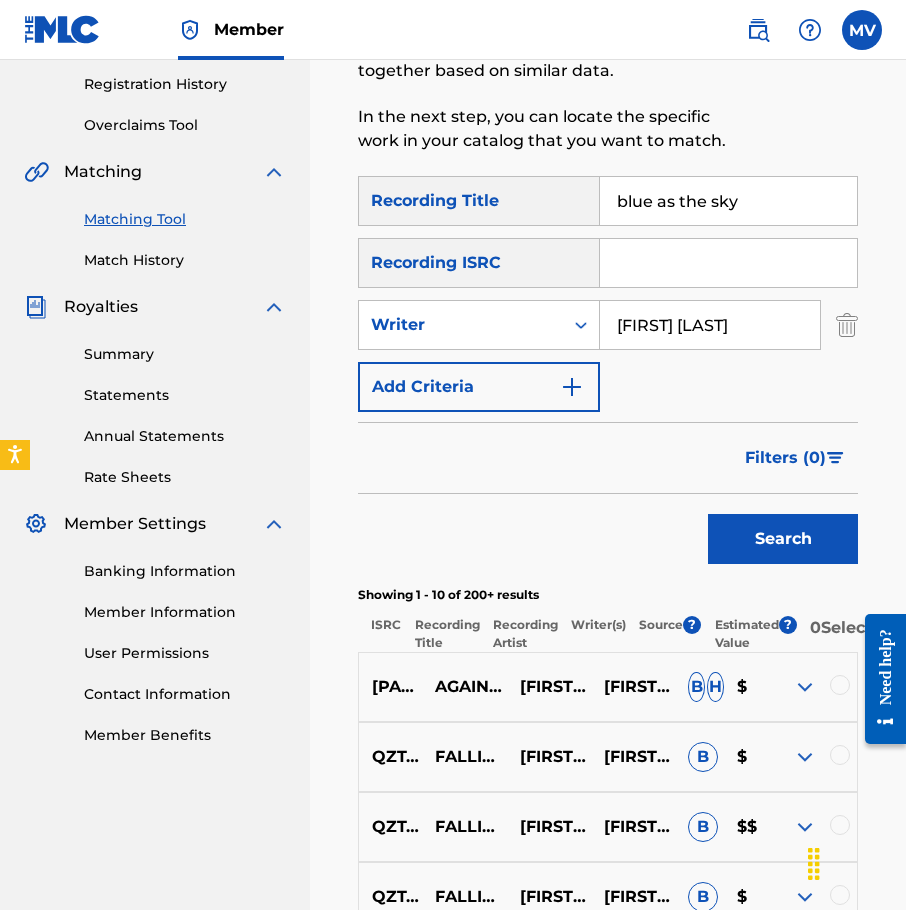 click on "blue as the sky" at bounding box center [728, 201] 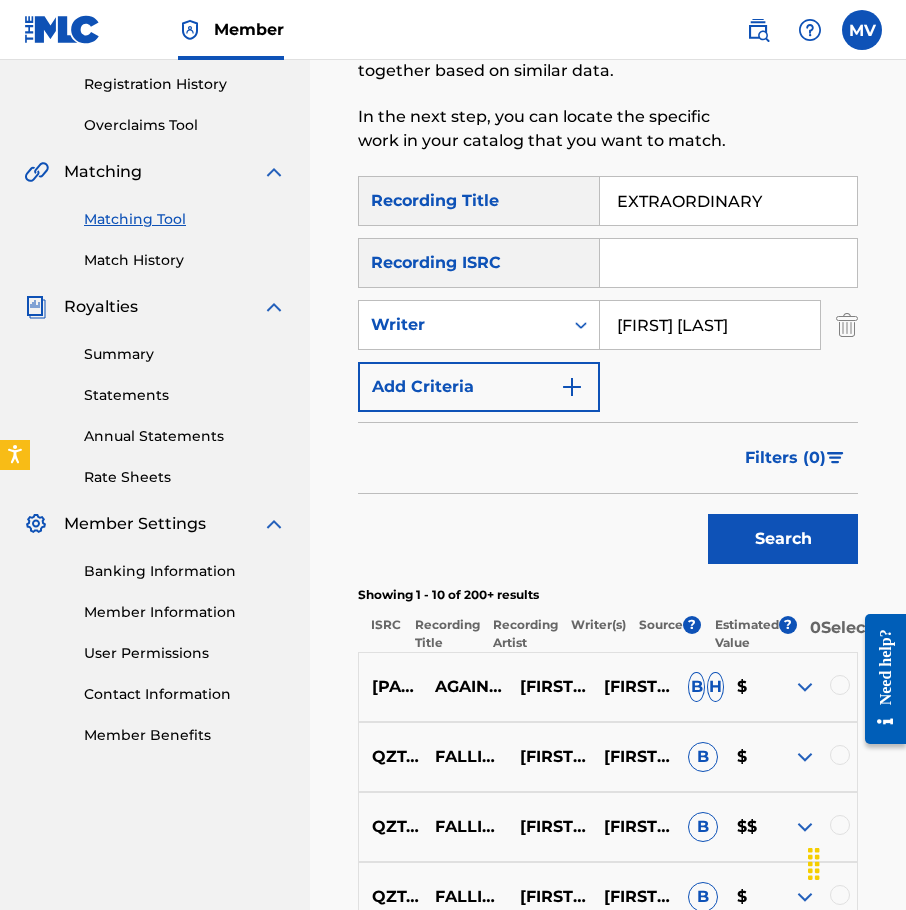click on "Search" at bounding box center (783, 539) 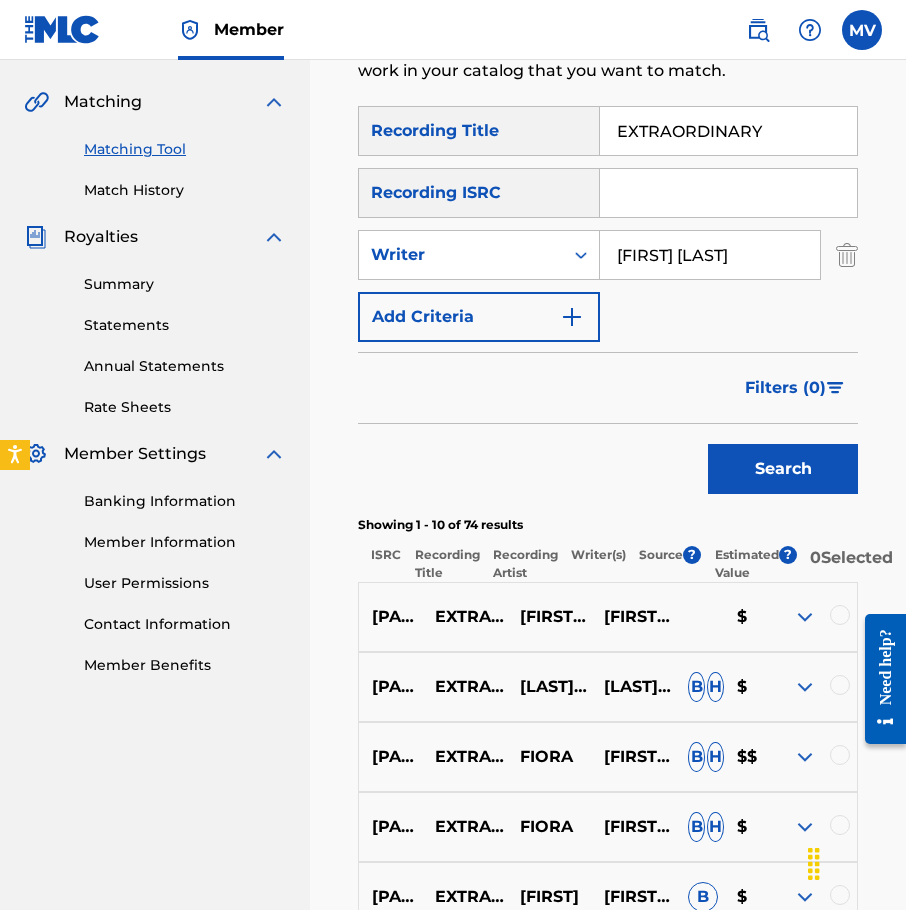 scroll, scrollTop: 374, scrollLeft: 0, axis: vertical 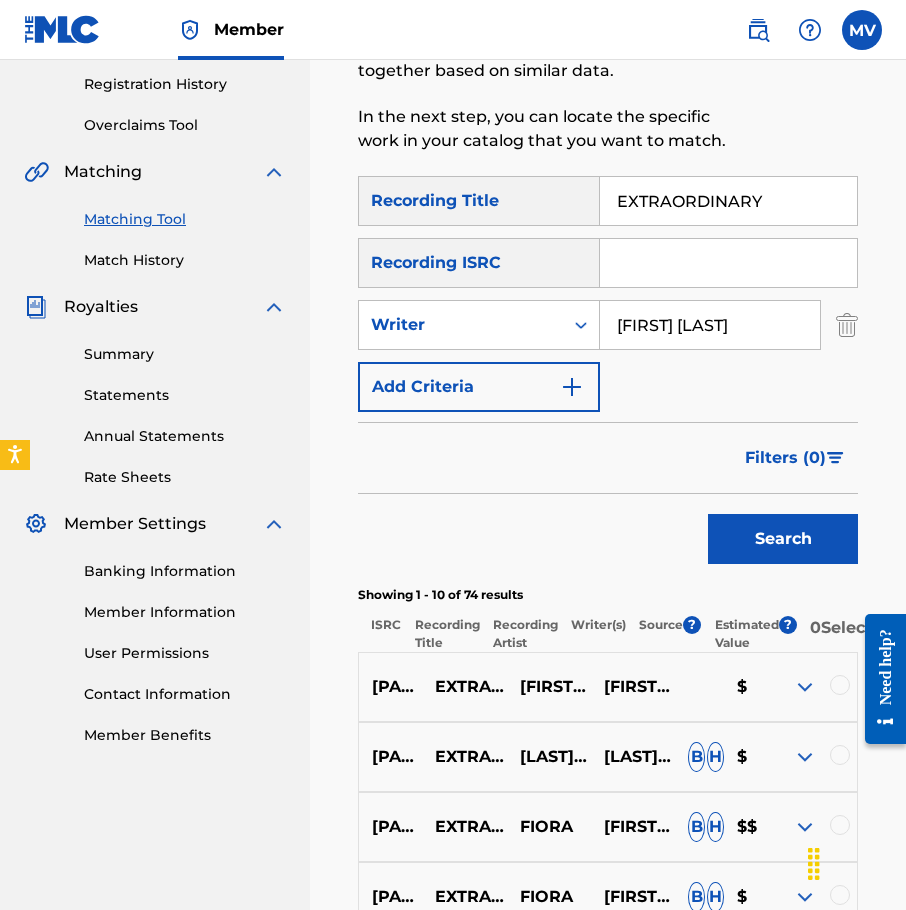 click on "EXTRAORDINARY" at bounding box center [728, 201] 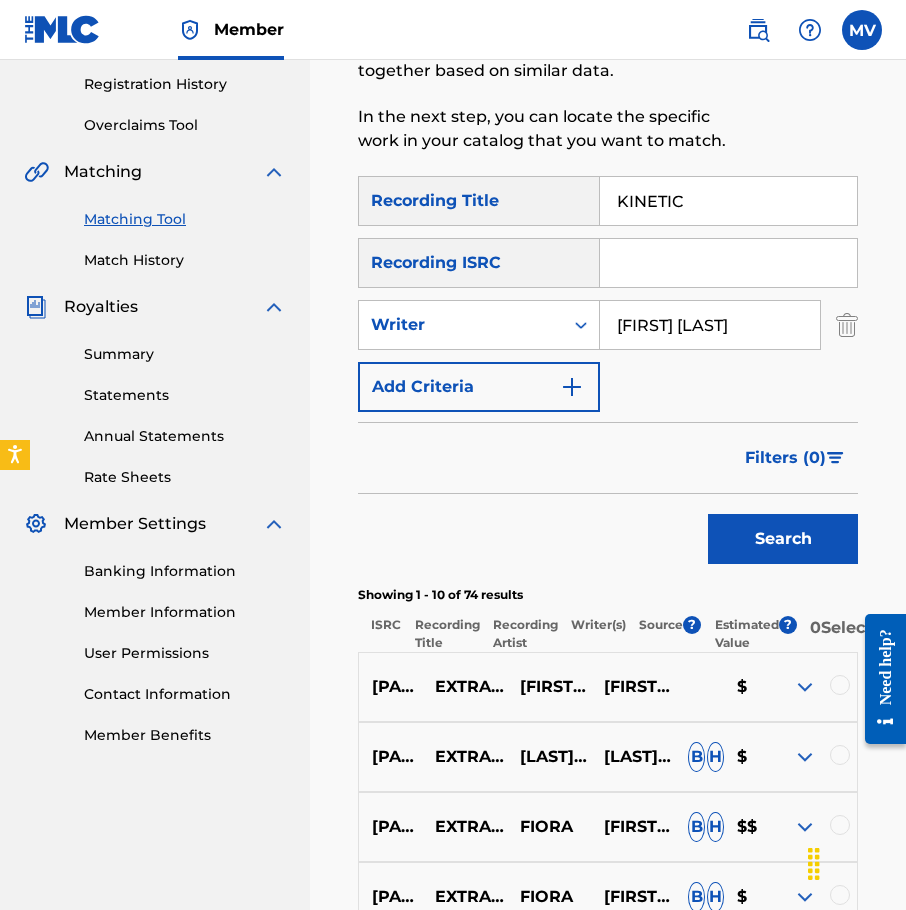 click on "Search" at bounding box center [783, 539] 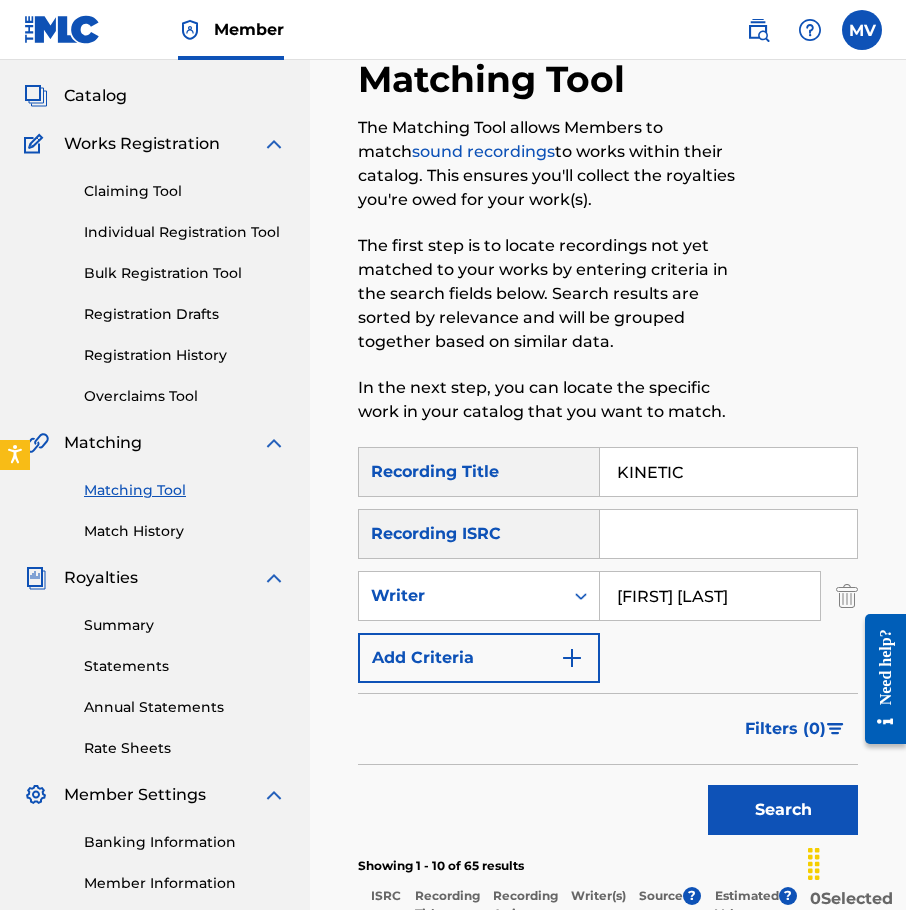 scroll, scrollTop: 0, scrollLeft: 0, axis: both 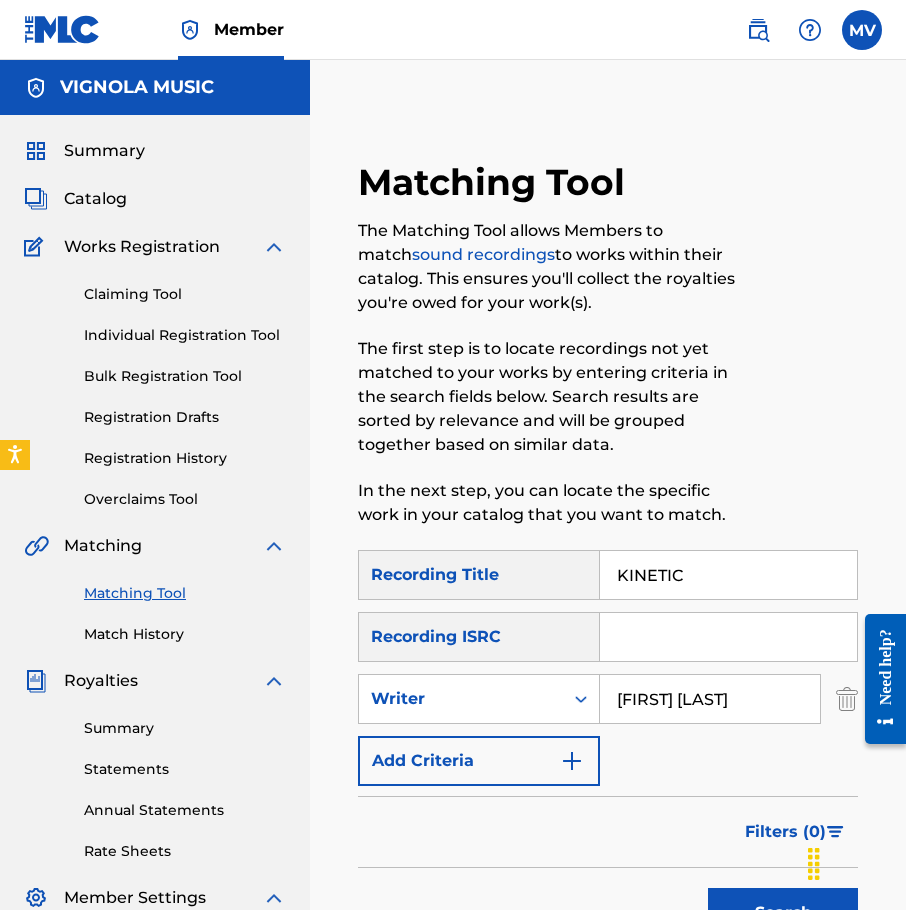 click on "KINETIC" at bounding box center (728, 575) 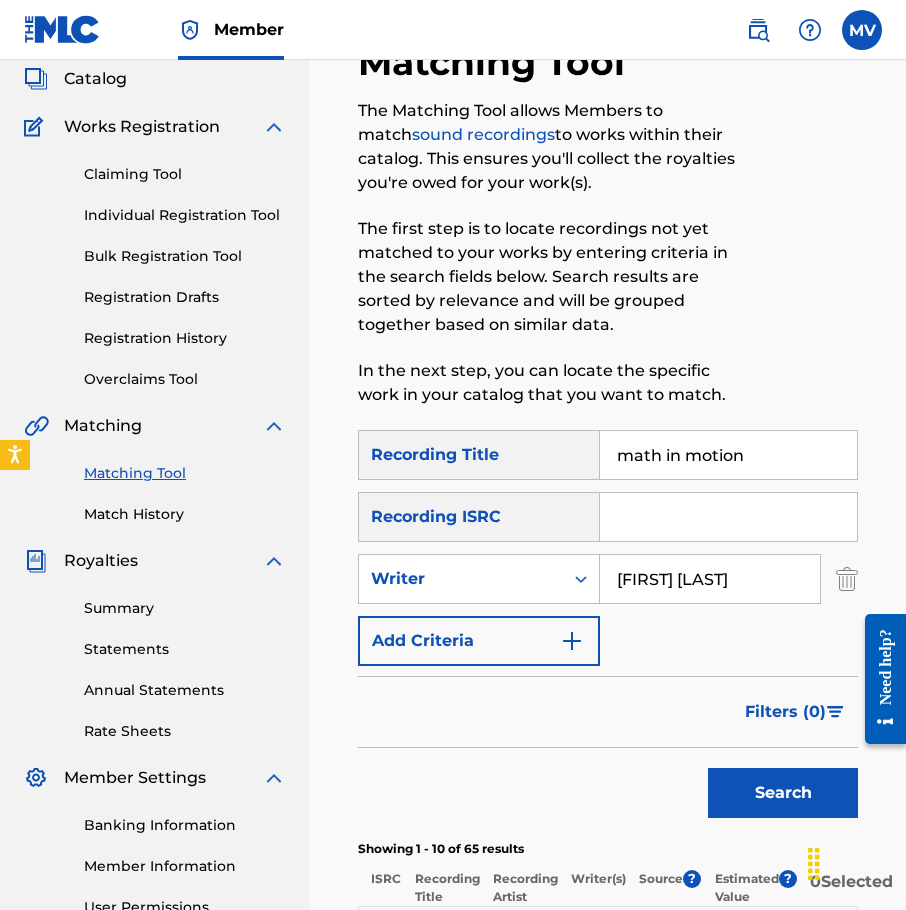scroll, scrollTop: 300, scrollLeft: 0, axis: vertical 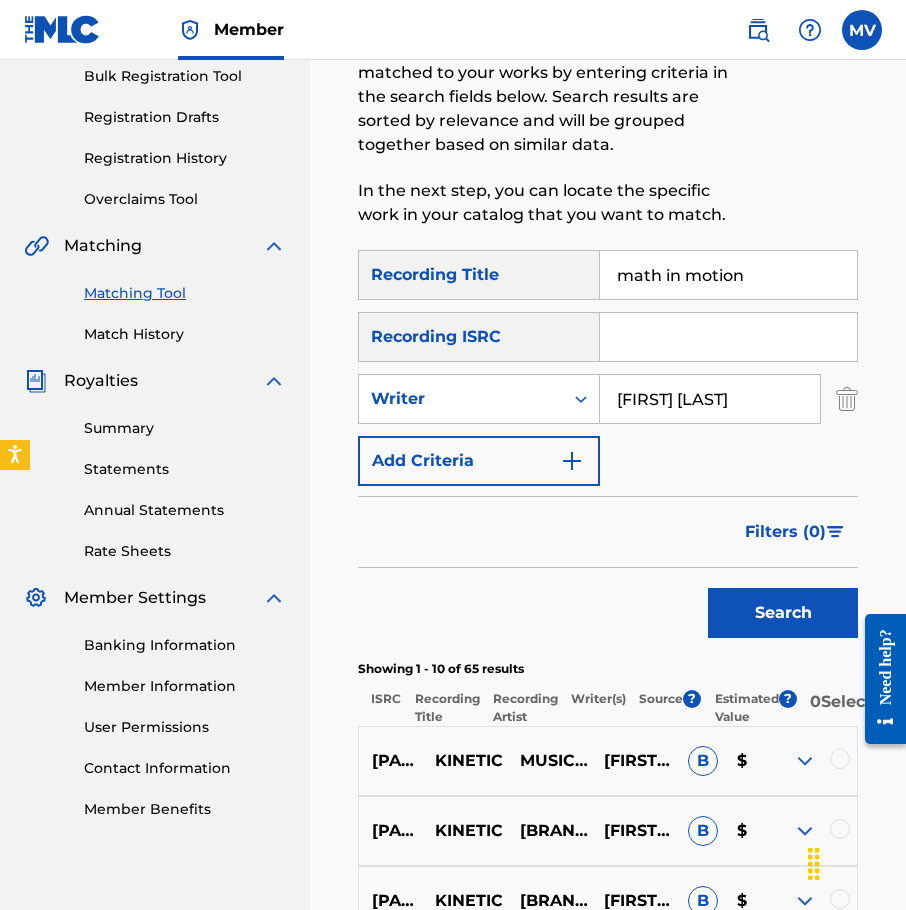 click on "Search" at bounding box center [783, 613] 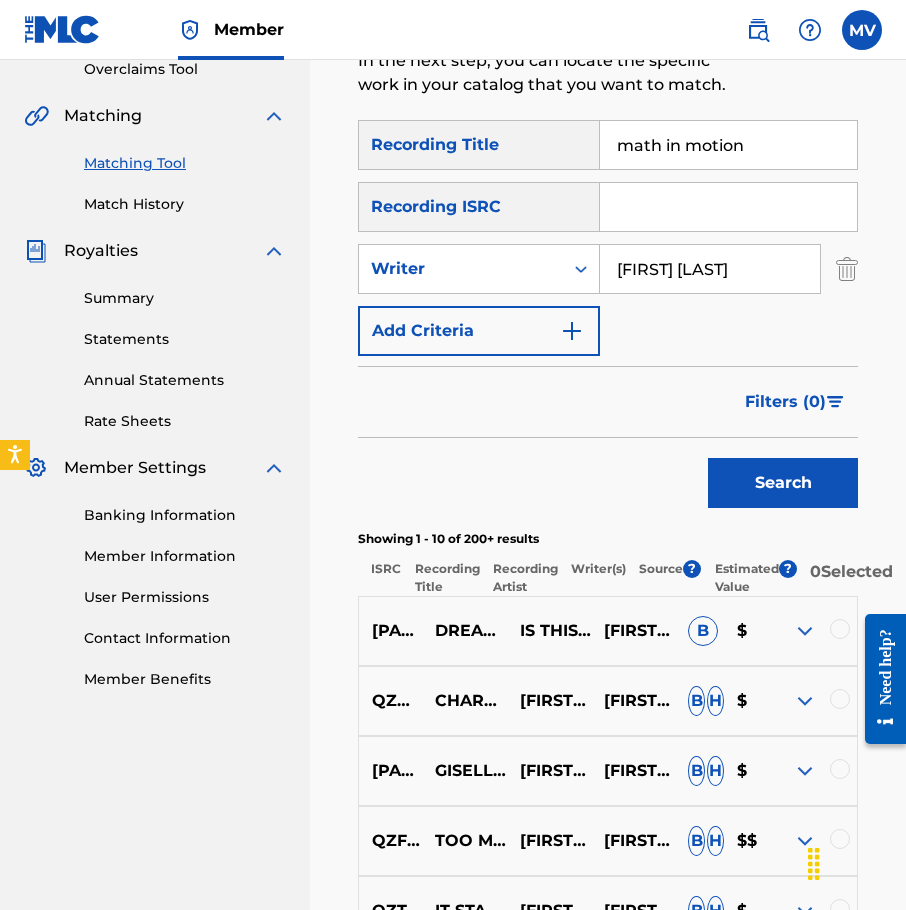 scroll, scrollTop: 452, scrollLeft: 0, axis: vertical 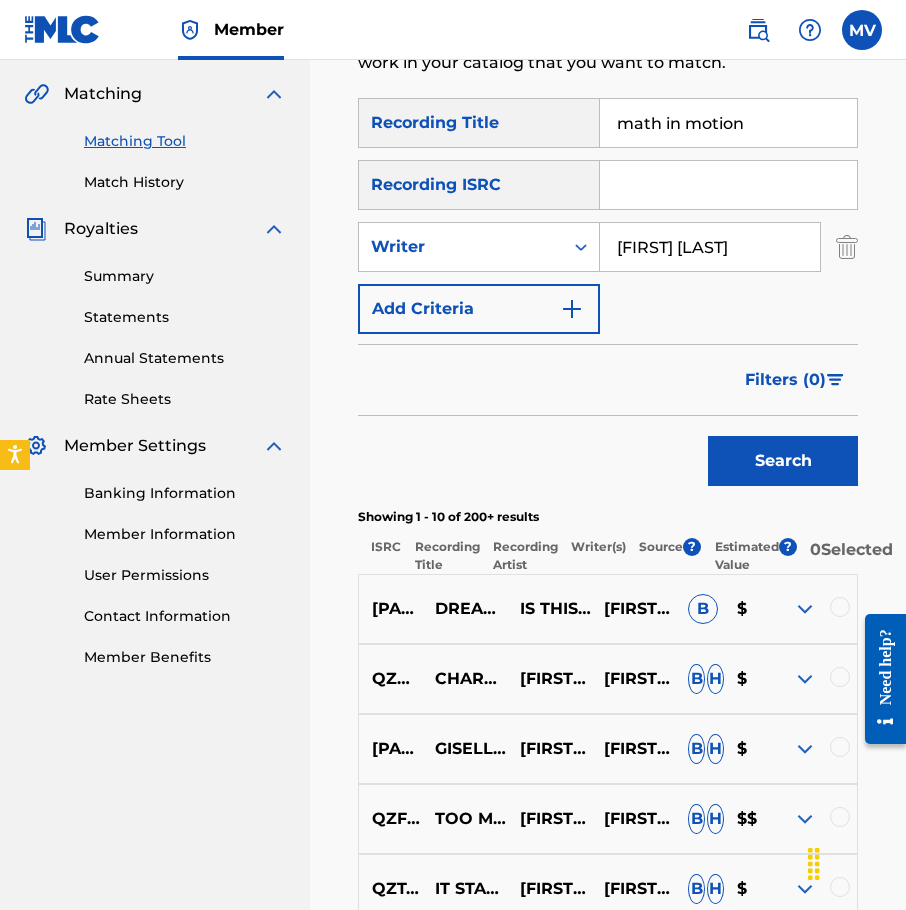 click on "math in motion" at bounding box center [728, 123] 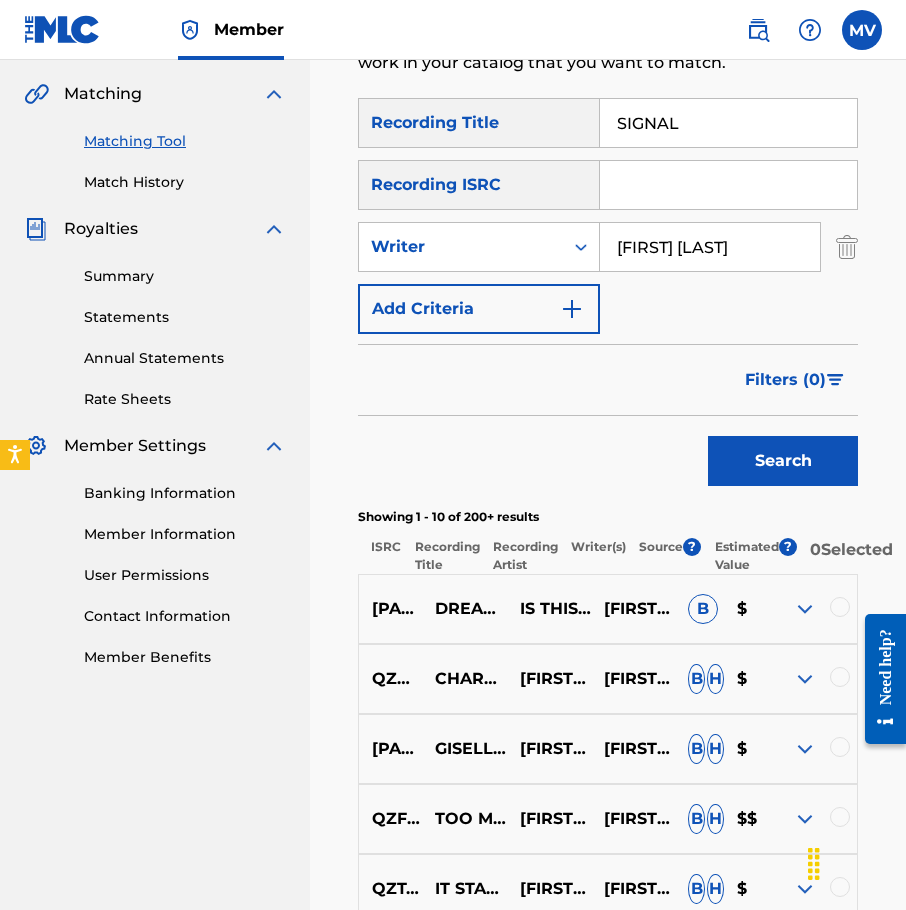 type on "SIGNAL" 